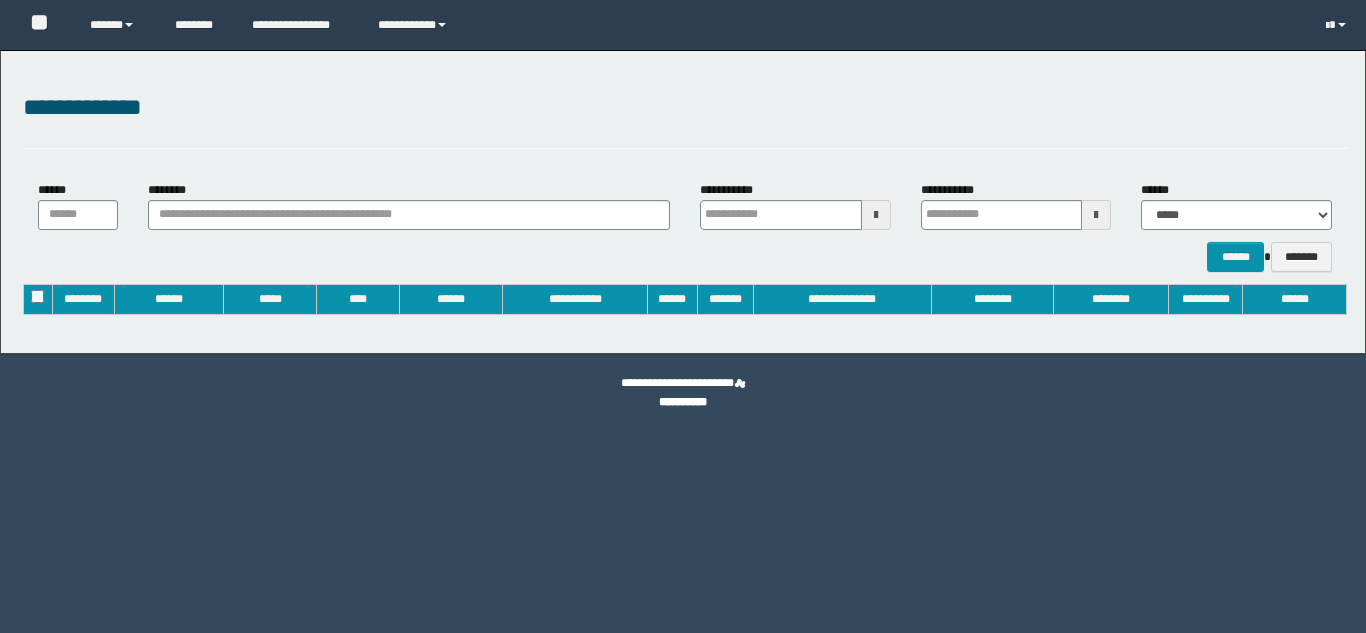 type on "**********" 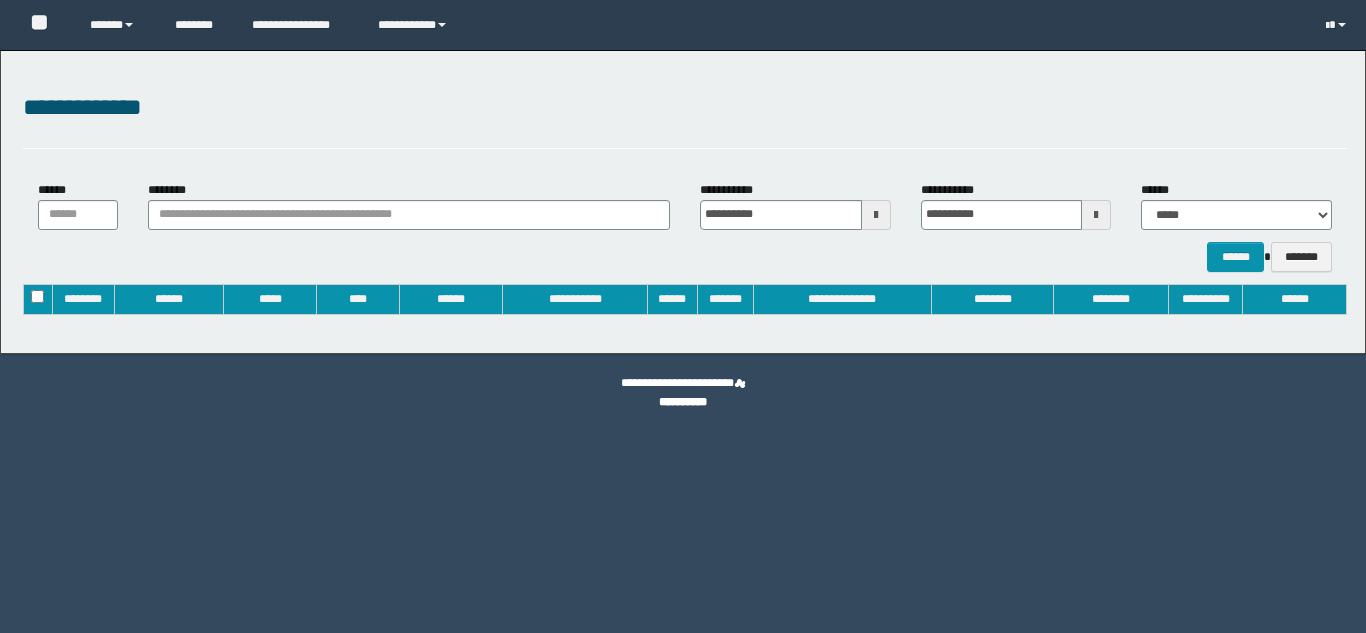 scroll, scrollTop: 0, scrollLeft: 0, axis: both 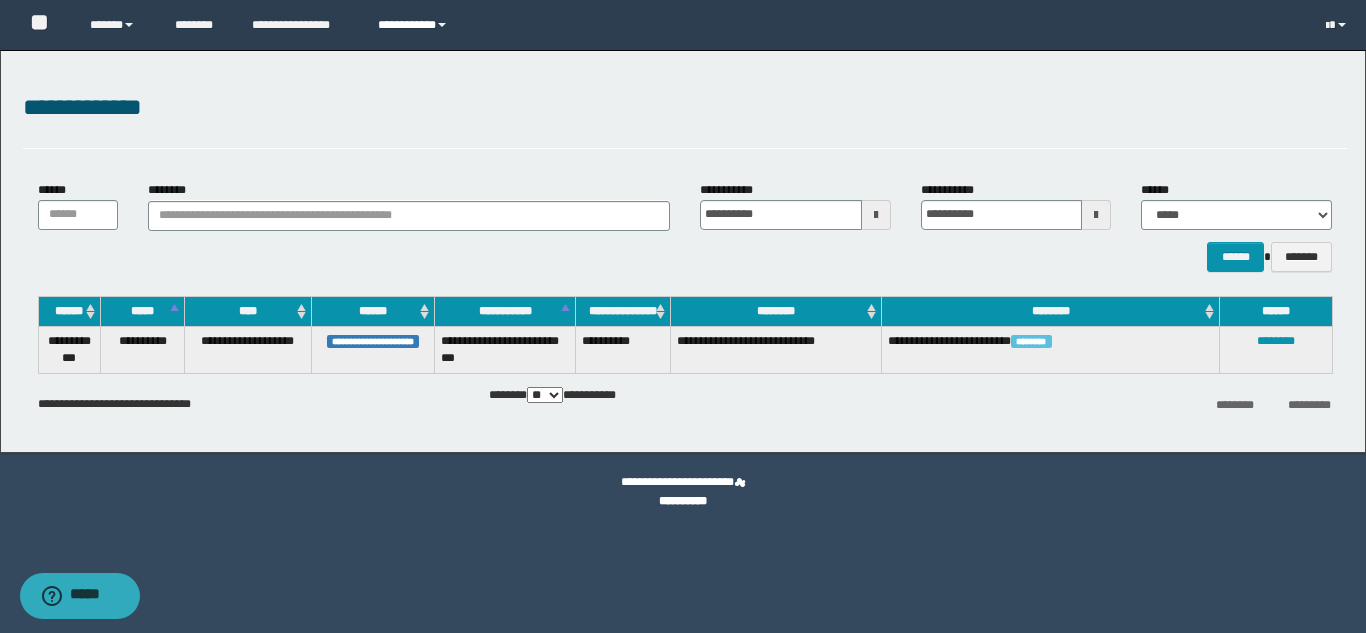 click on "**********" at bounding box center (415, 25) 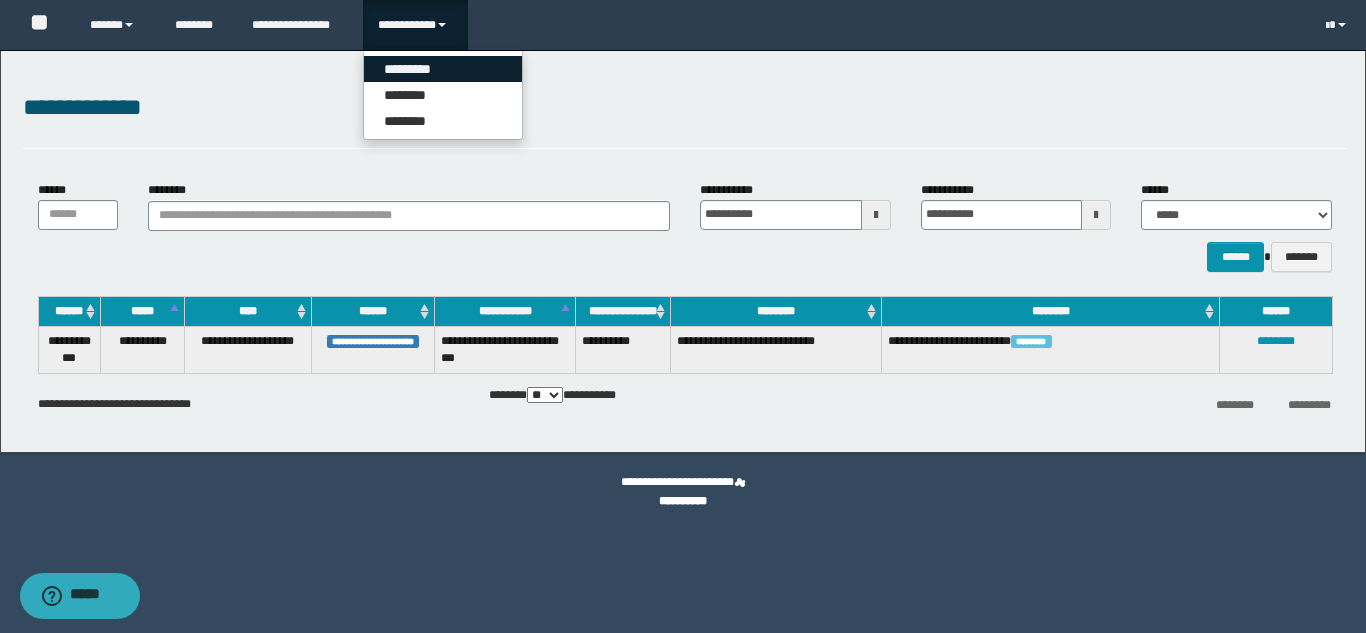 click on "*********" at bounding box center [443, 69] 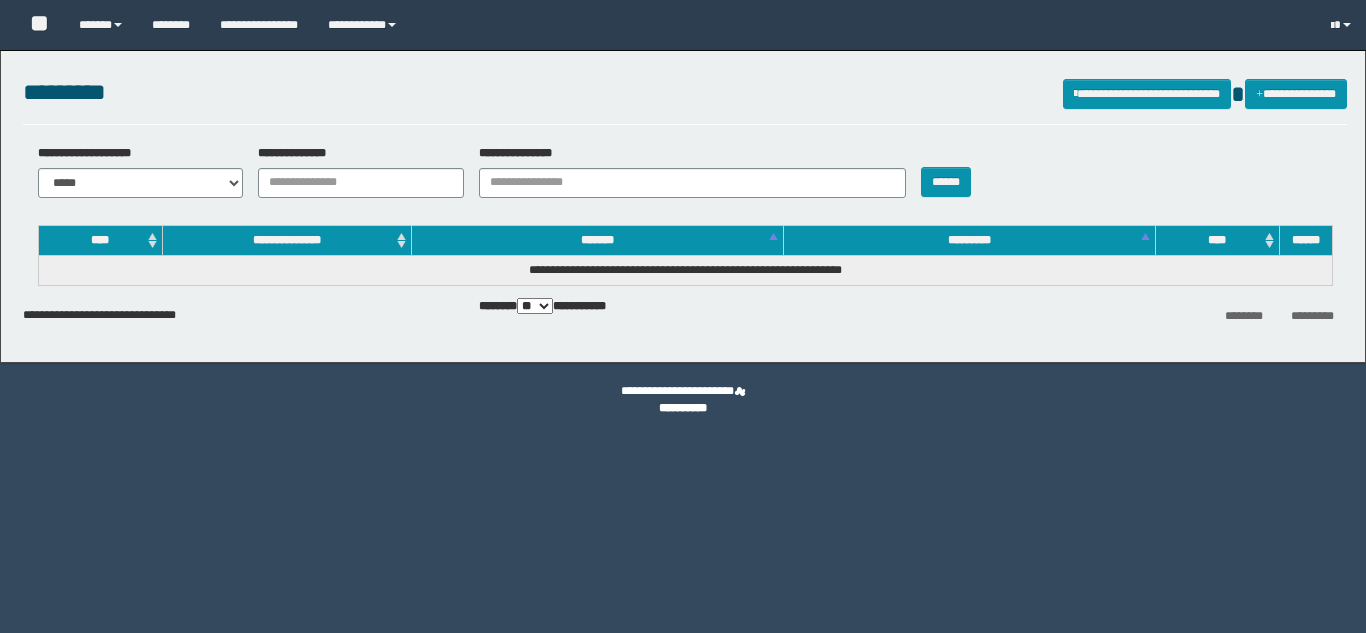 scroll, scrollTop: 0, scrollLeft: 0, axis: both 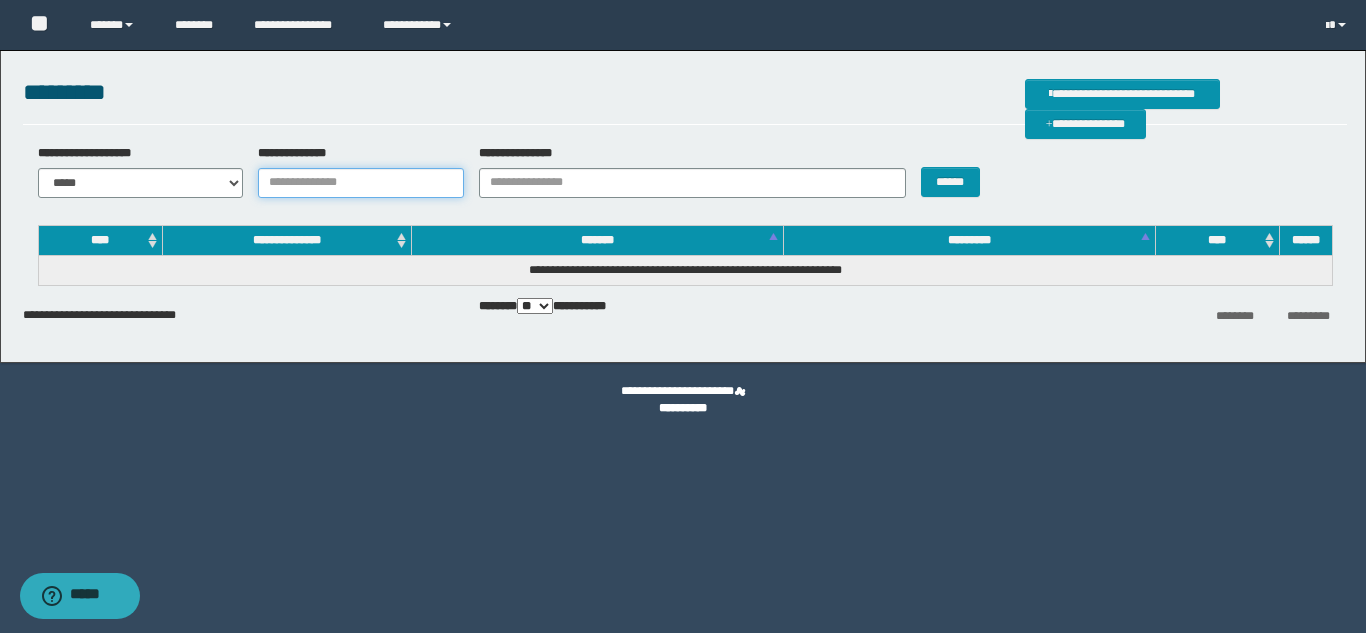 click on "**********" at bounding box center (361, 183) 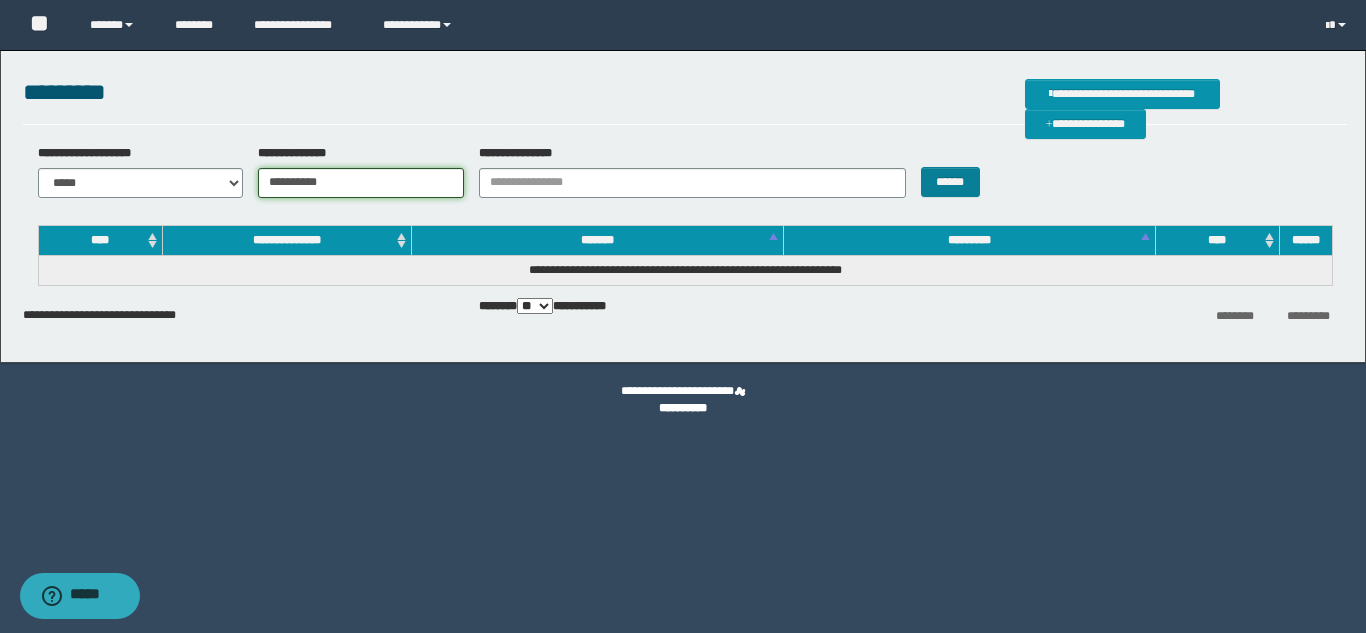 type on "**********" 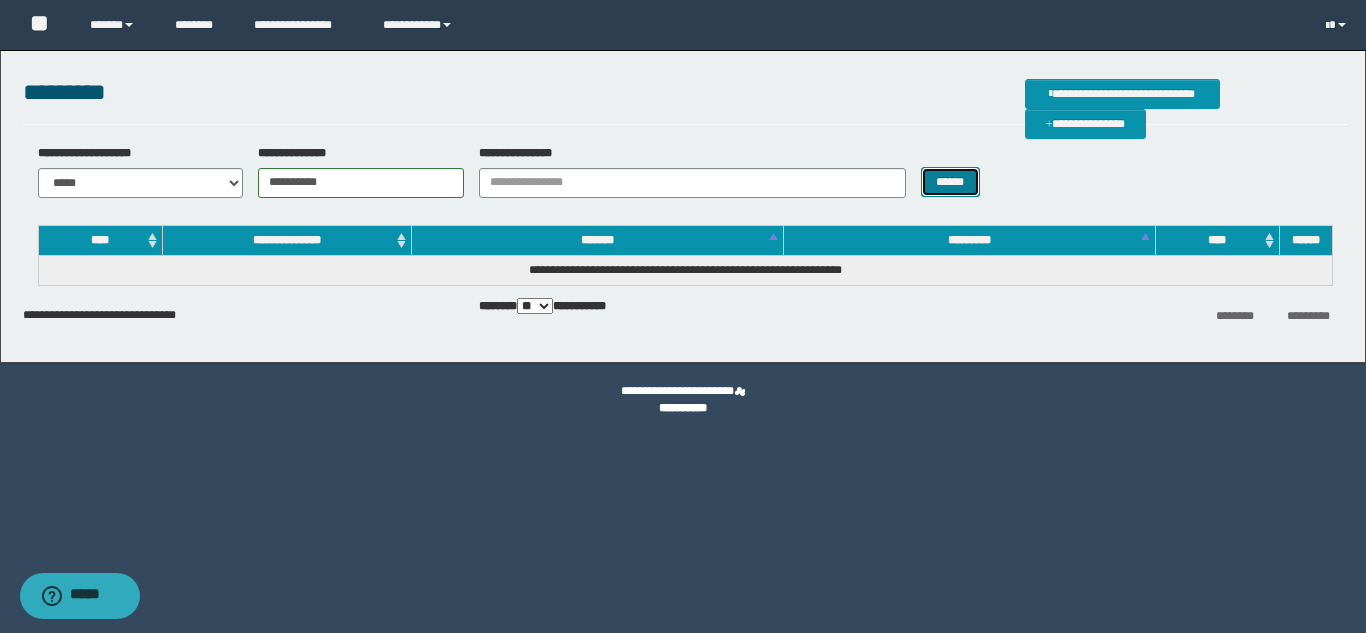 drag, startPoint x: 966, startPoint y: 182, endPoint x: 711, endPoint y: 216, distance: 257.25668 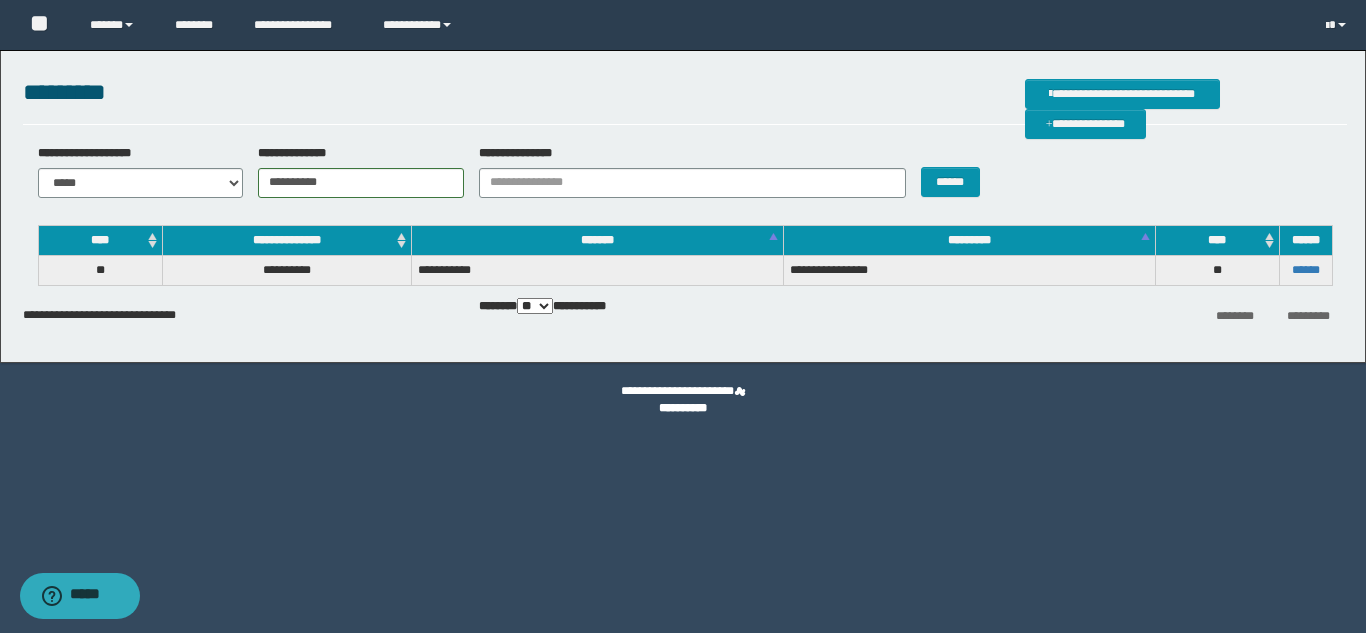 click on "******" at bounding box center (1305, 270) 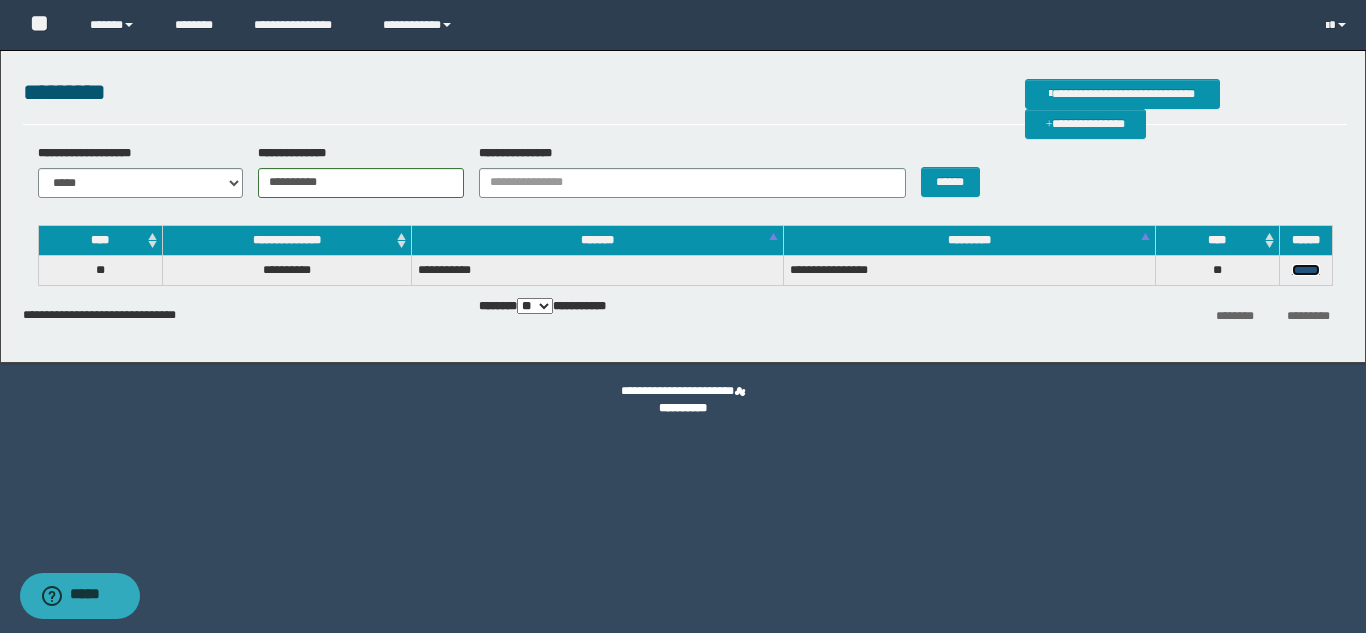 click on "******" at bounding box center [1306, 270] 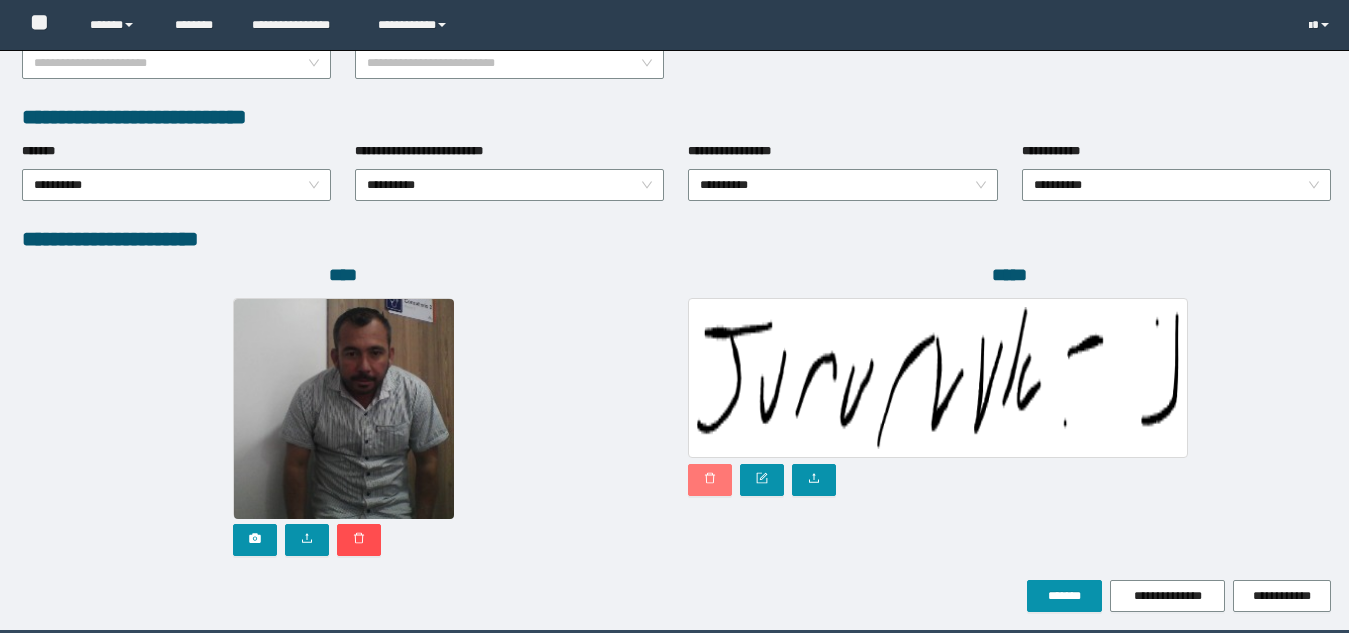 scroll, scrollTop: 1072, scrollLeft: 0, axis: vertical 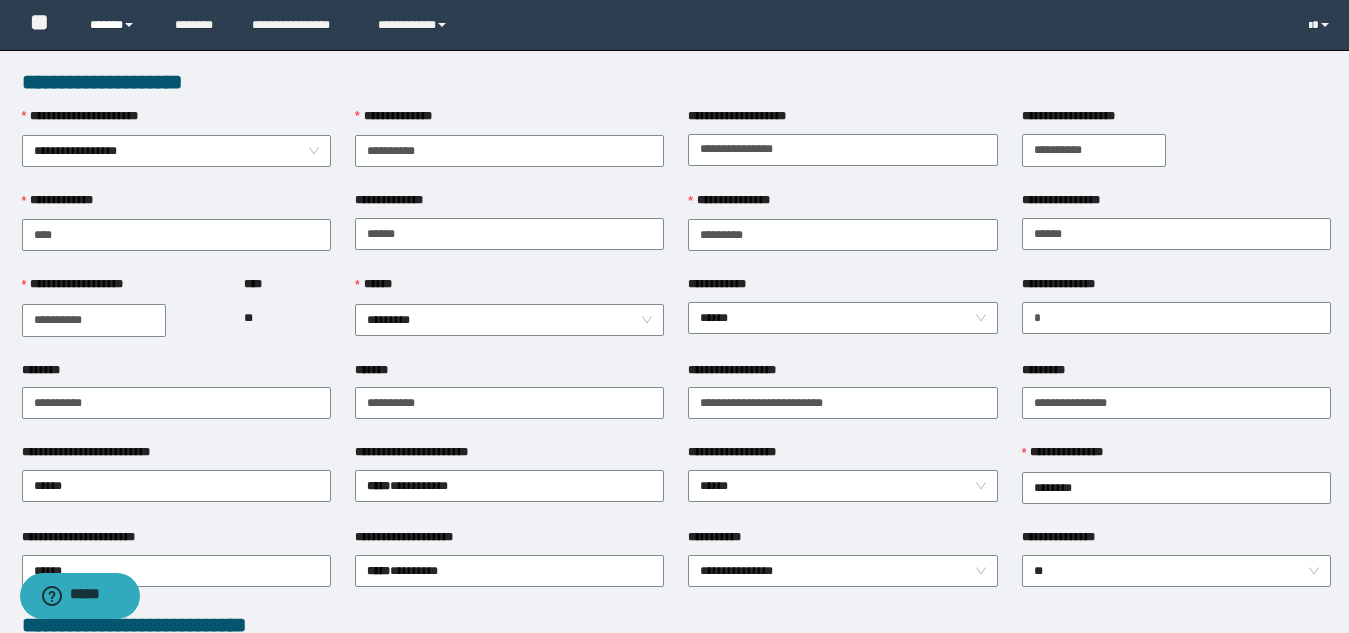 click on "******" at bounding box center (117, 25) 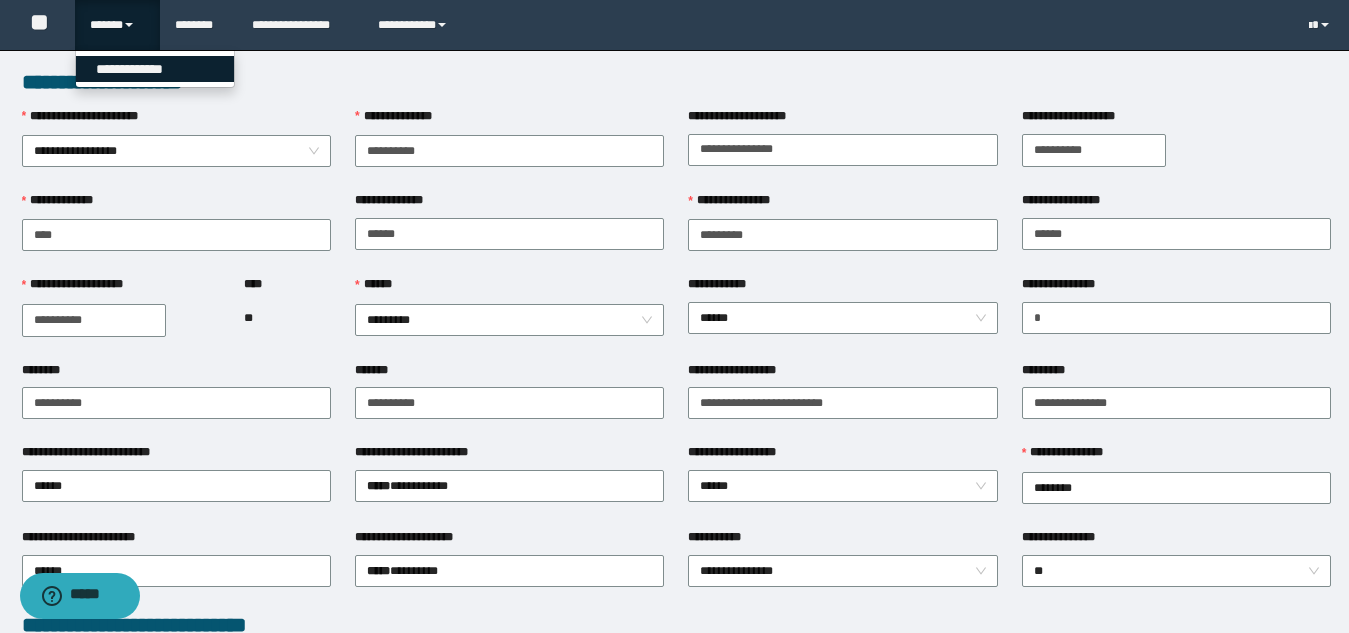 click on "**********" at bounding box center (155, 69) 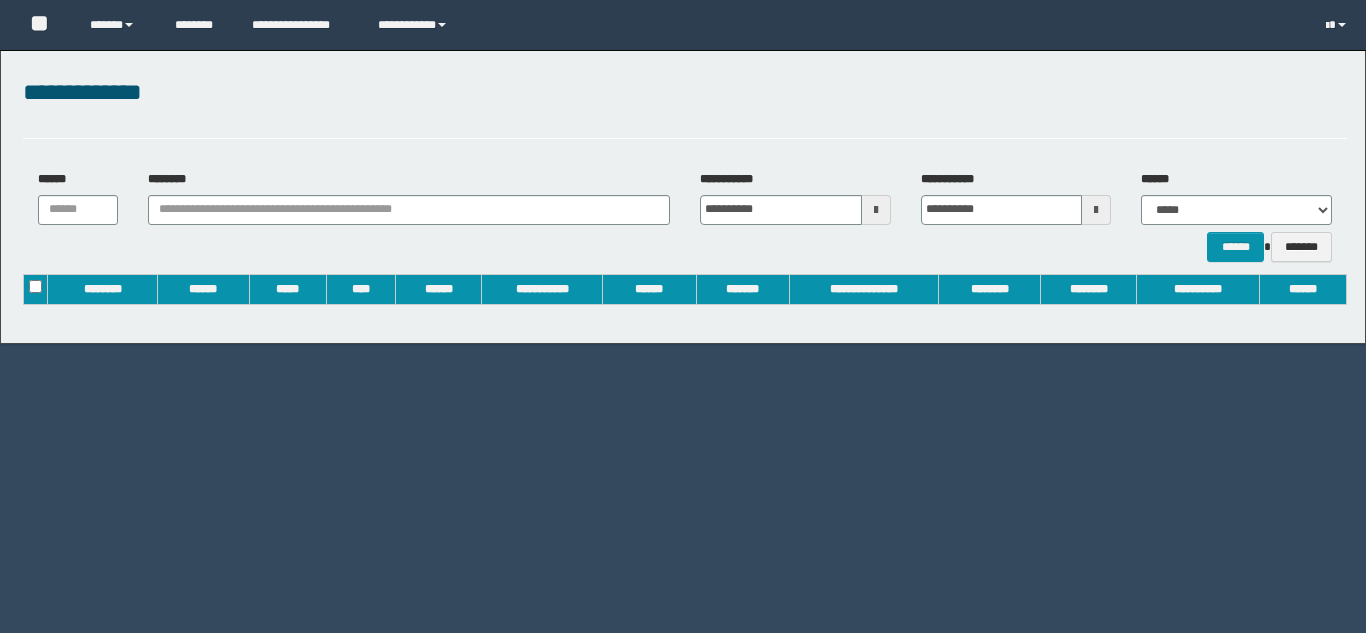 type on "**********" 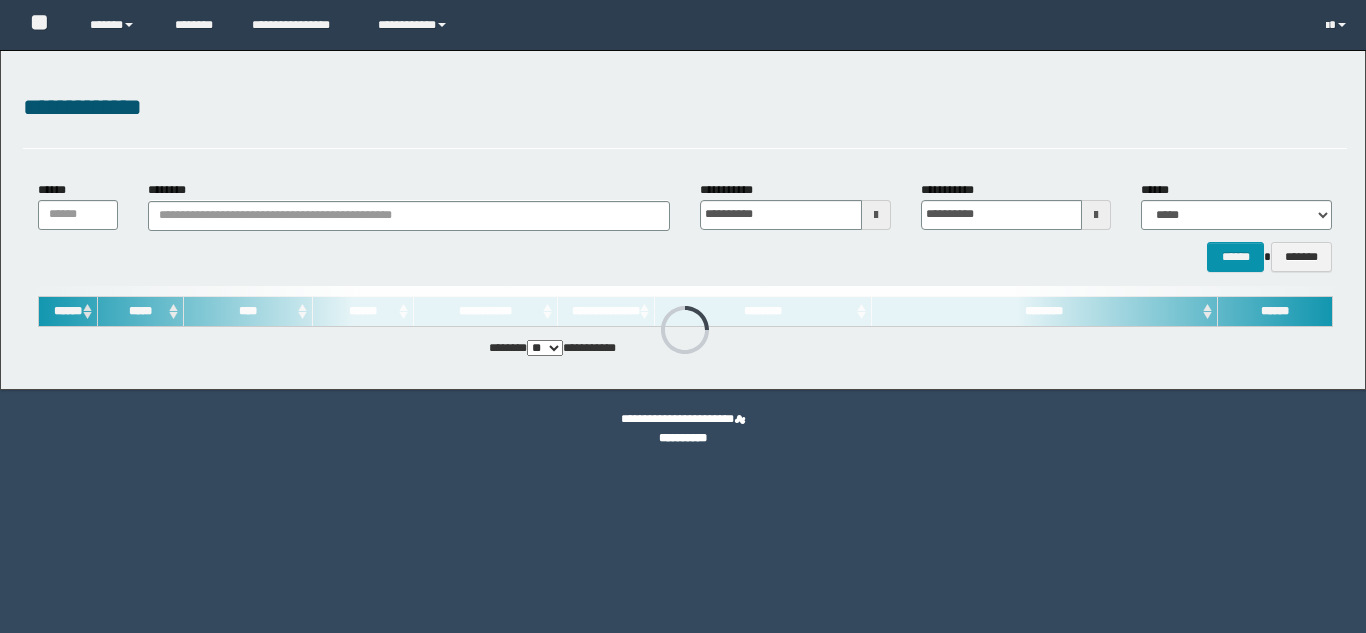 scroll, scrollTop: 0, scrollLeft: 0, axis: both 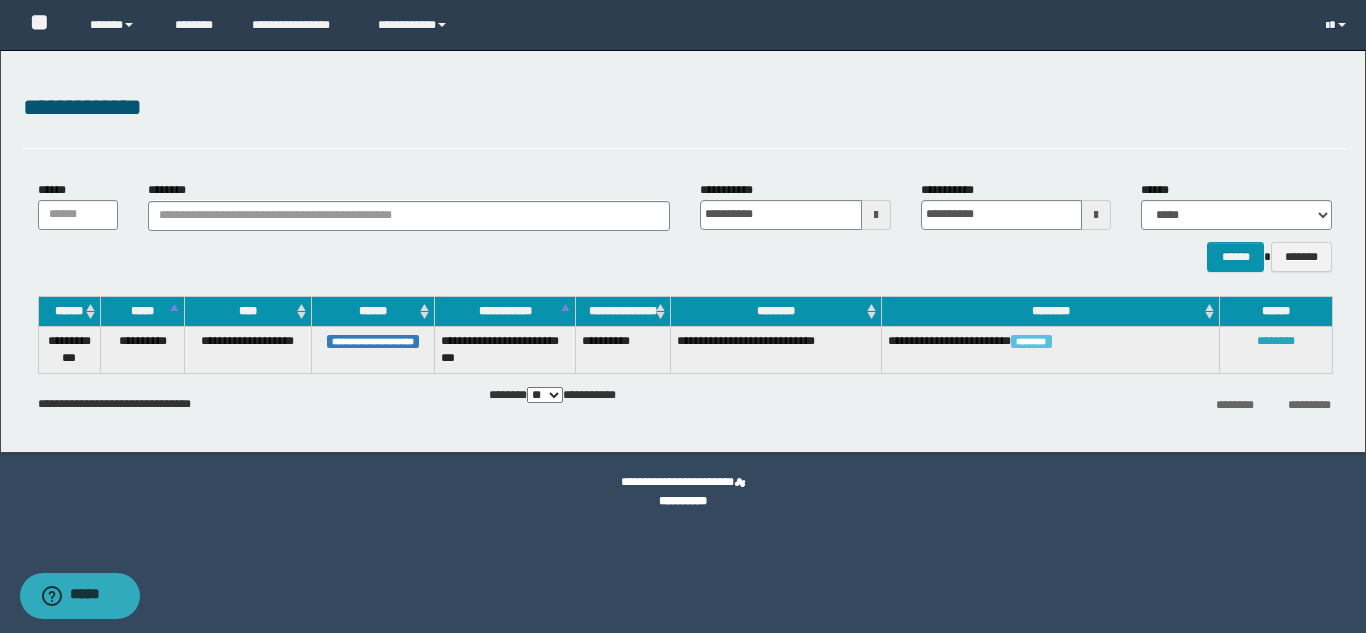 click on "********" at bounding box center (1276, 341) 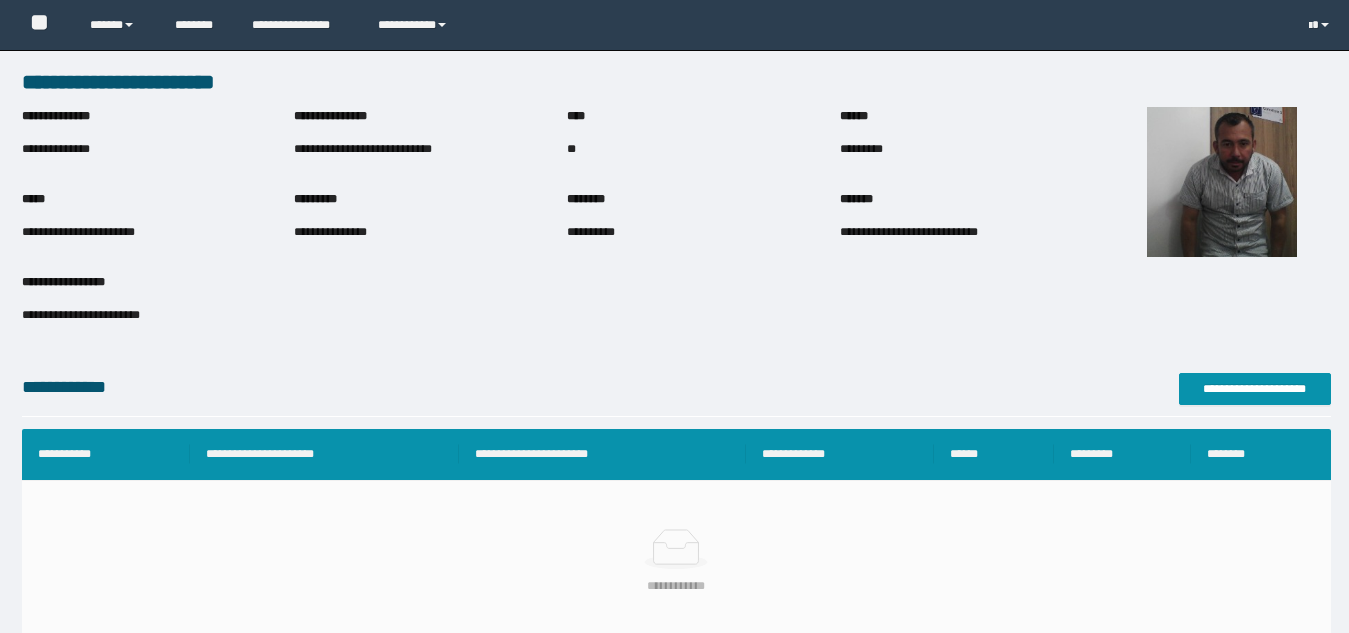 scroll, scrollTop: 0, scrollLeft: 0, axis: both 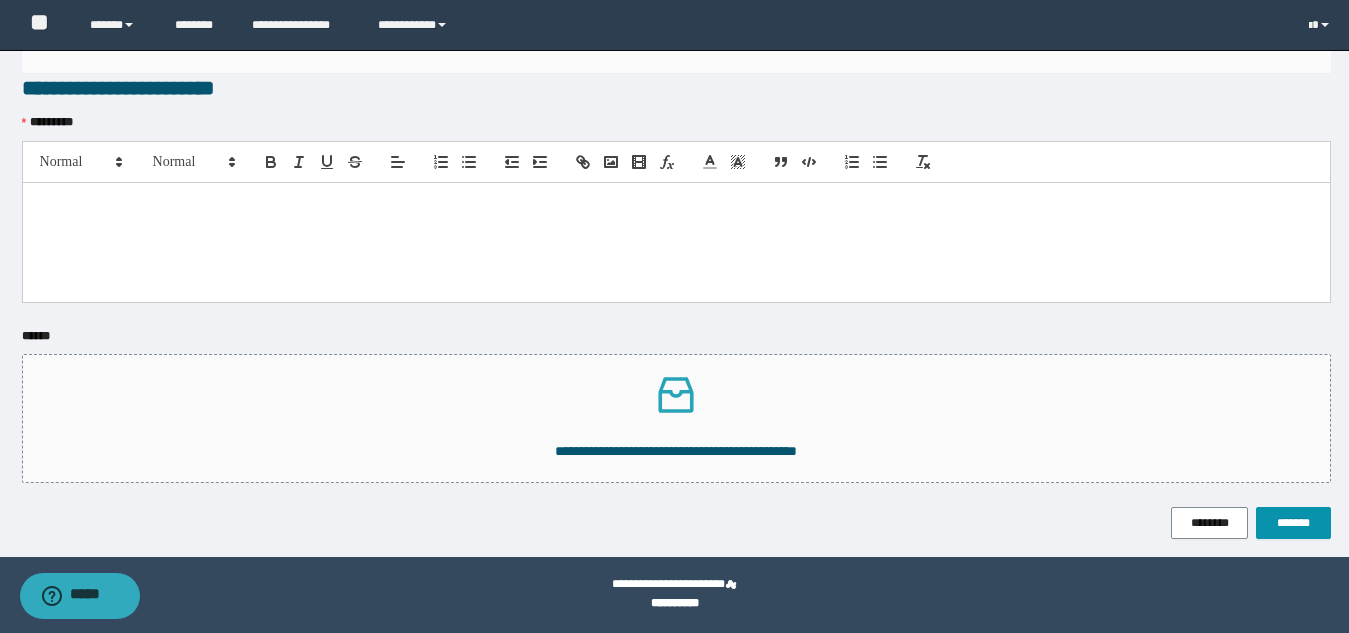 click at bounding box center (676, 242) 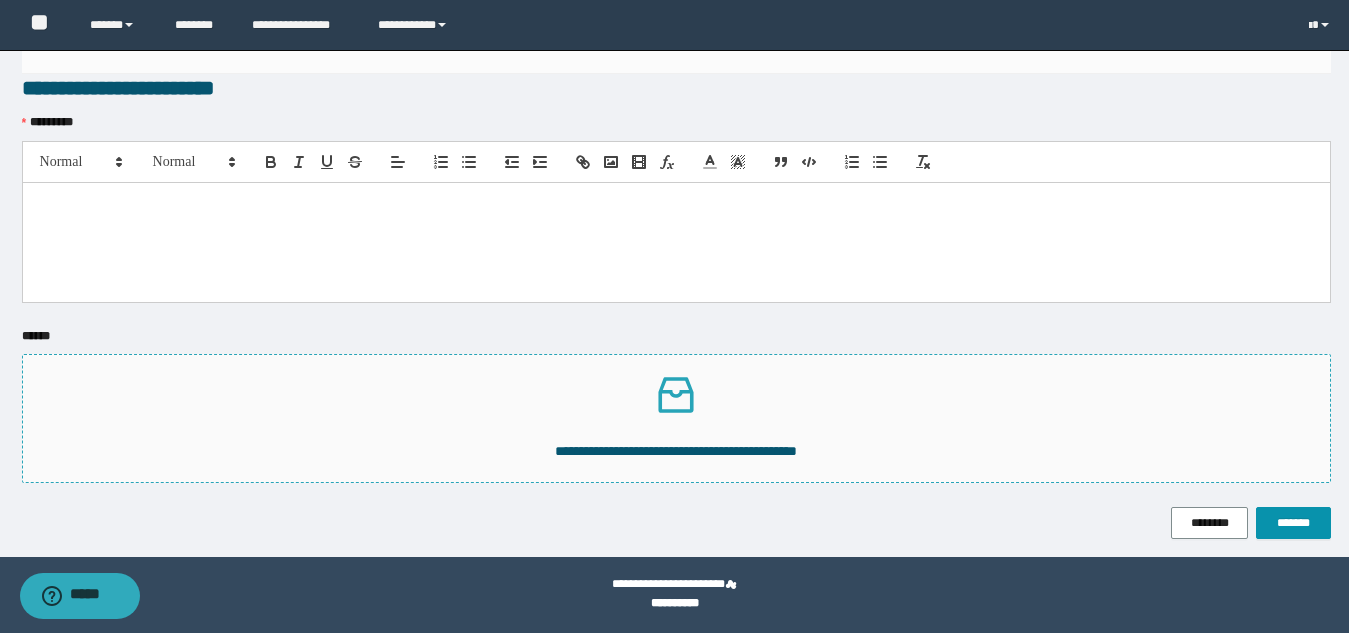 click at bounding box center (676, 395) 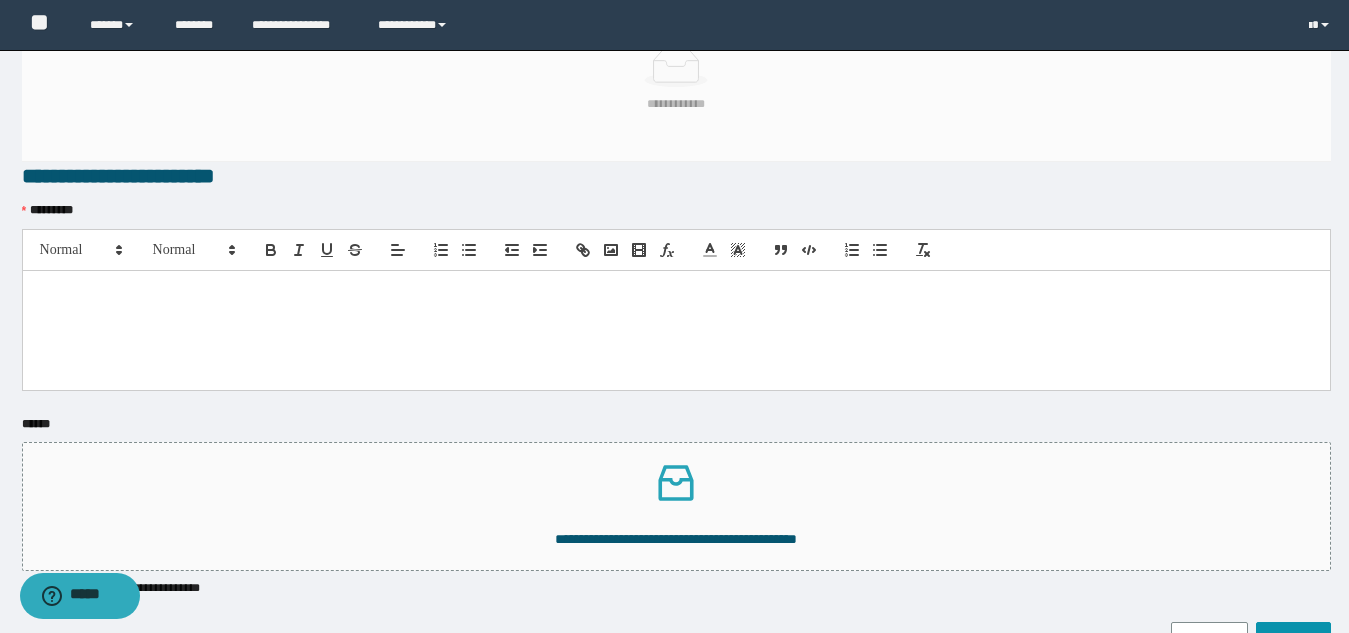scroll, scrollTop: 297, scrollLeft: 0, axis: vertical 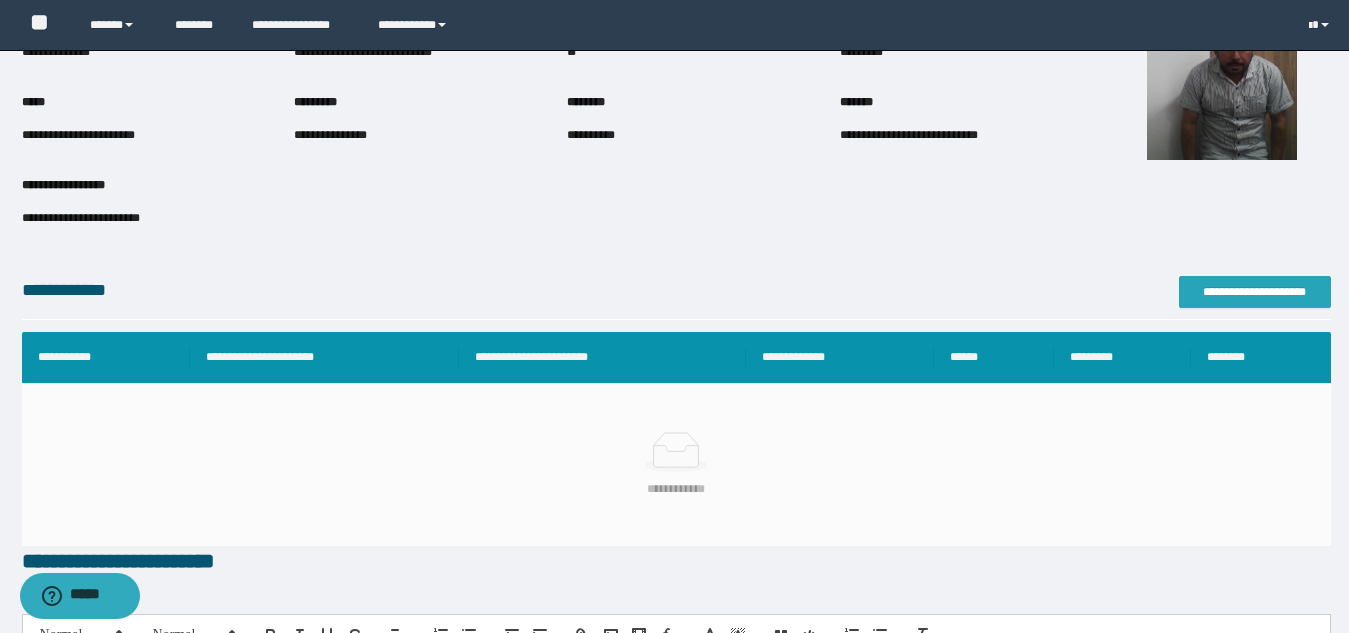 click on "**********" at bounding box center [1255, 292] 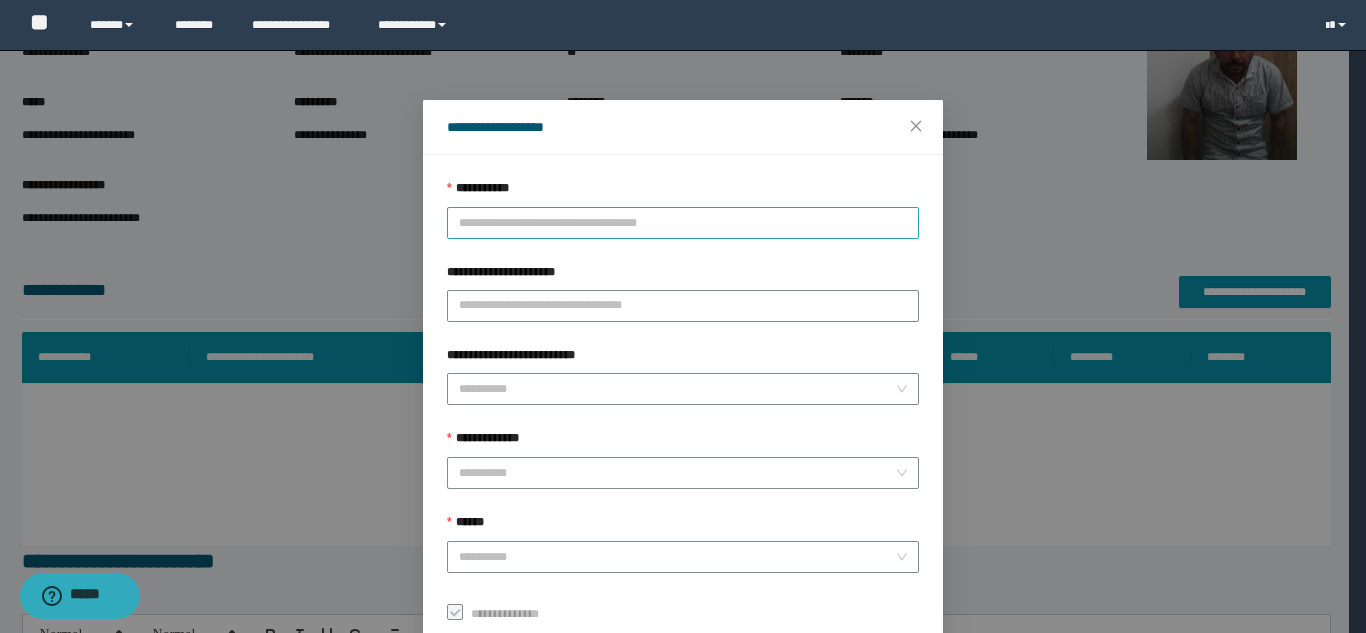 click on "**********" at bounding box center [683, 223] 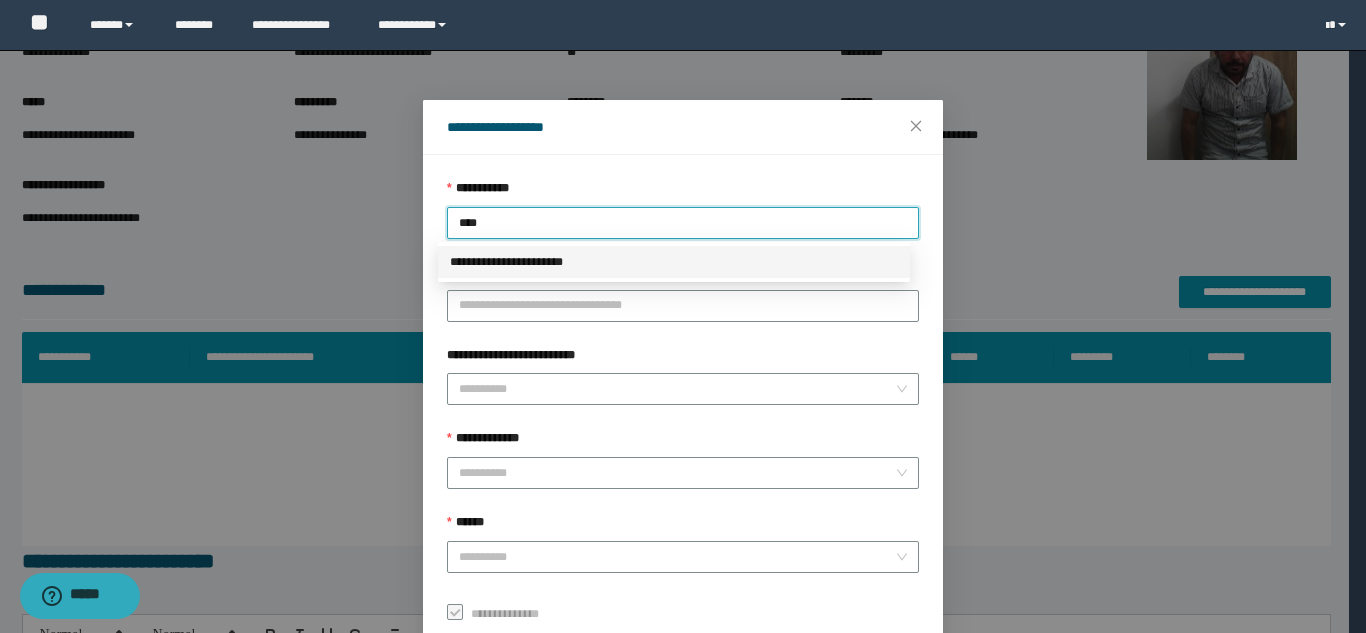 click on "**********" at bounding box center (674, 262) 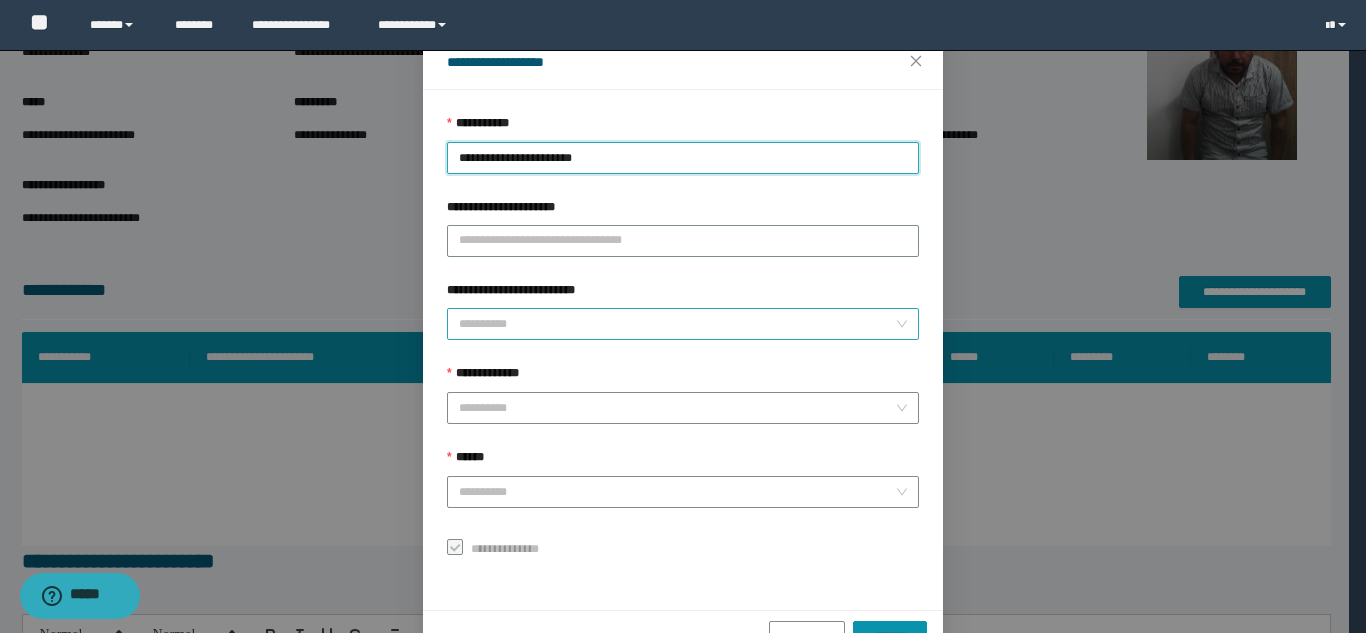 scroll, scrollTop: 100, scrollLeft: 0, axis: vertical 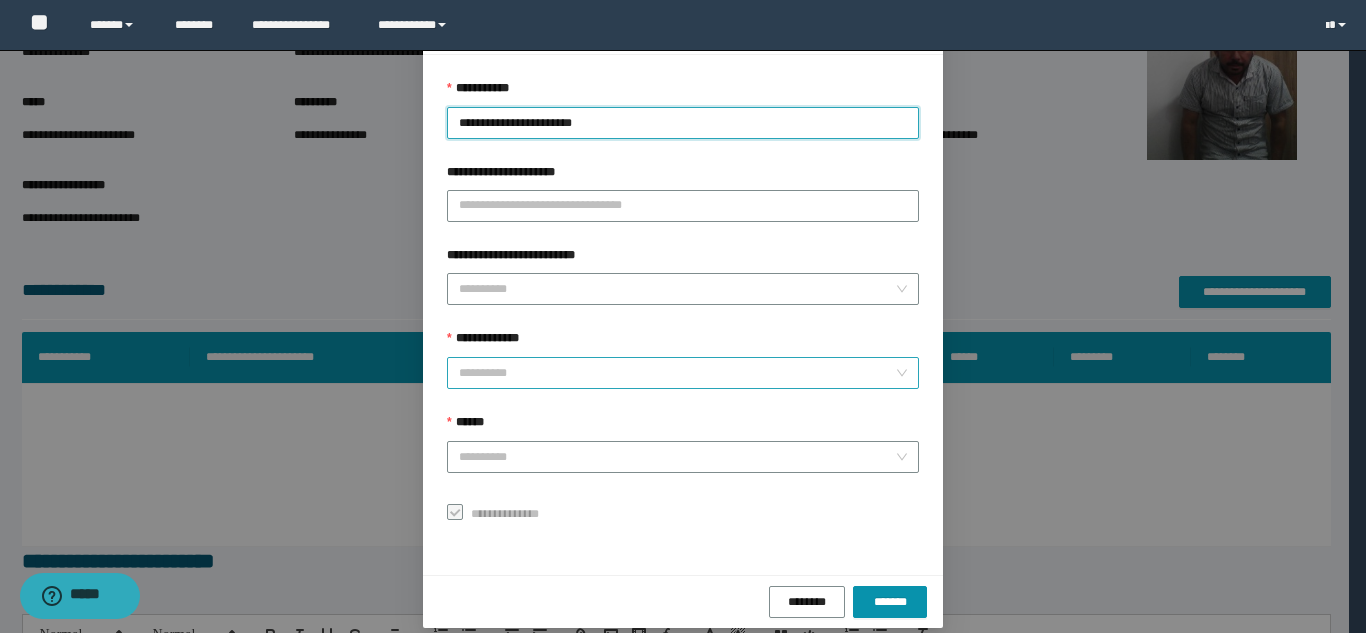 click on "**********" at bounding box center [677, 373] 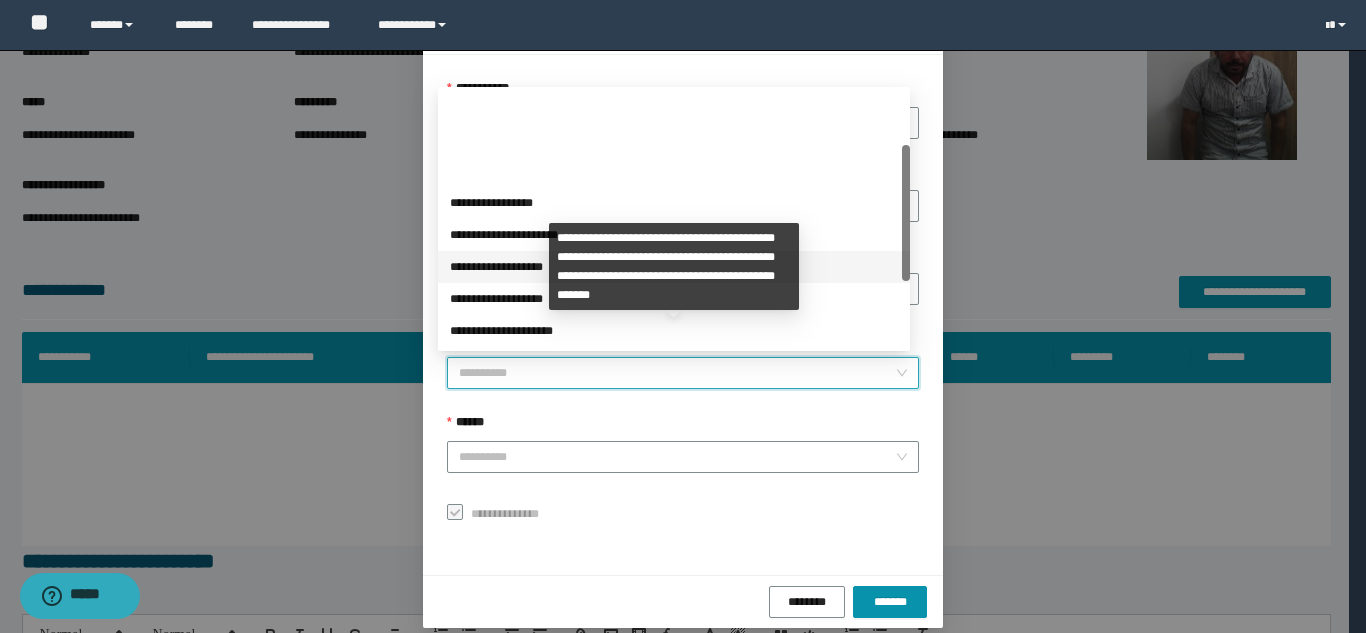 scroll, scrollTop: 200, scrollLeft: 0, axis: vertical 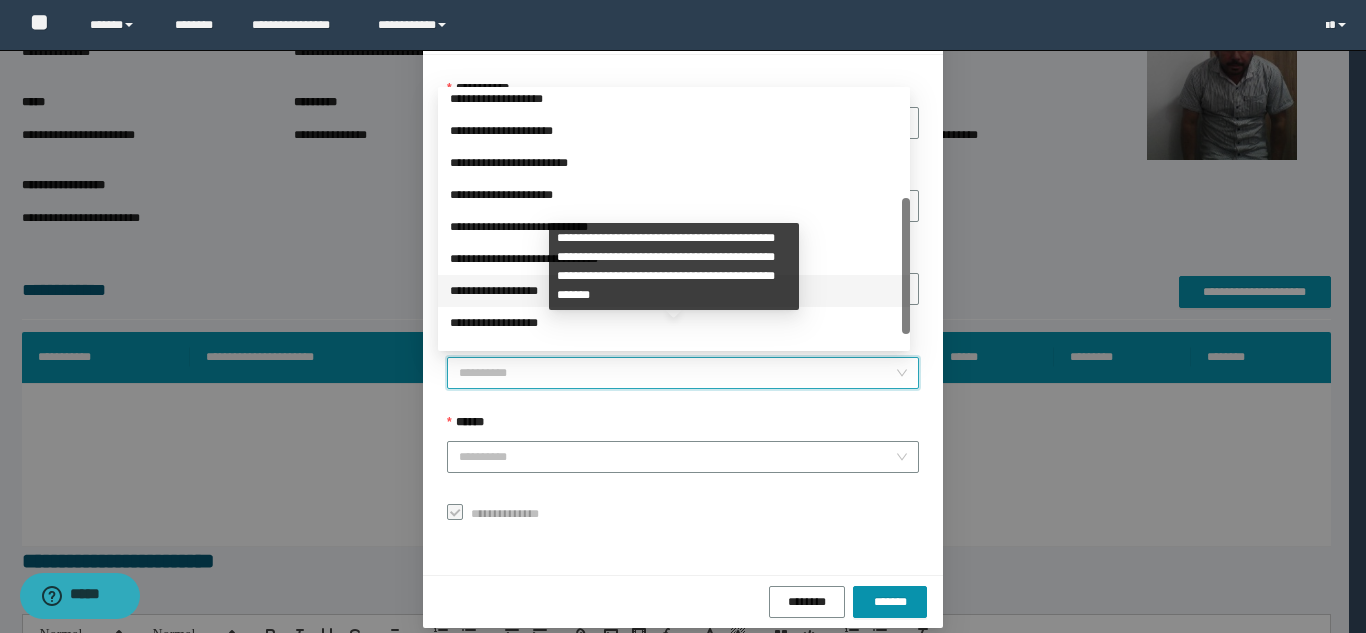 click on "**********" at bounding box center [674, 291] 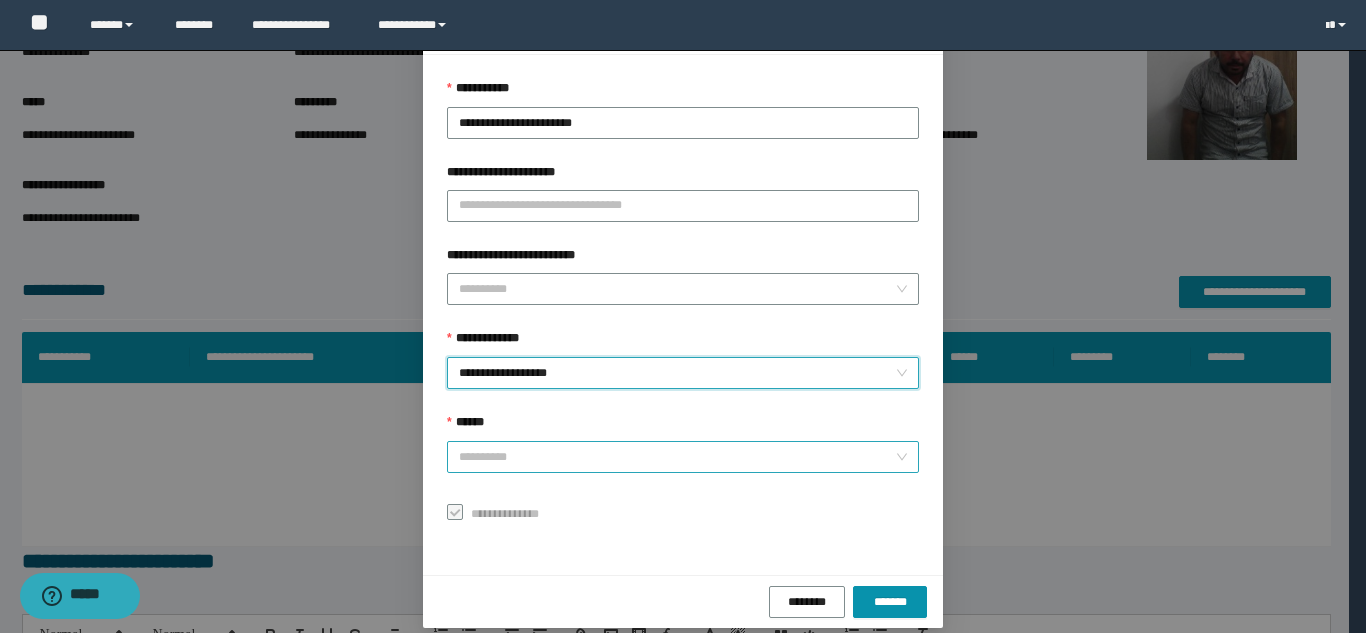 click on "******" at bounding box center (677, 457) 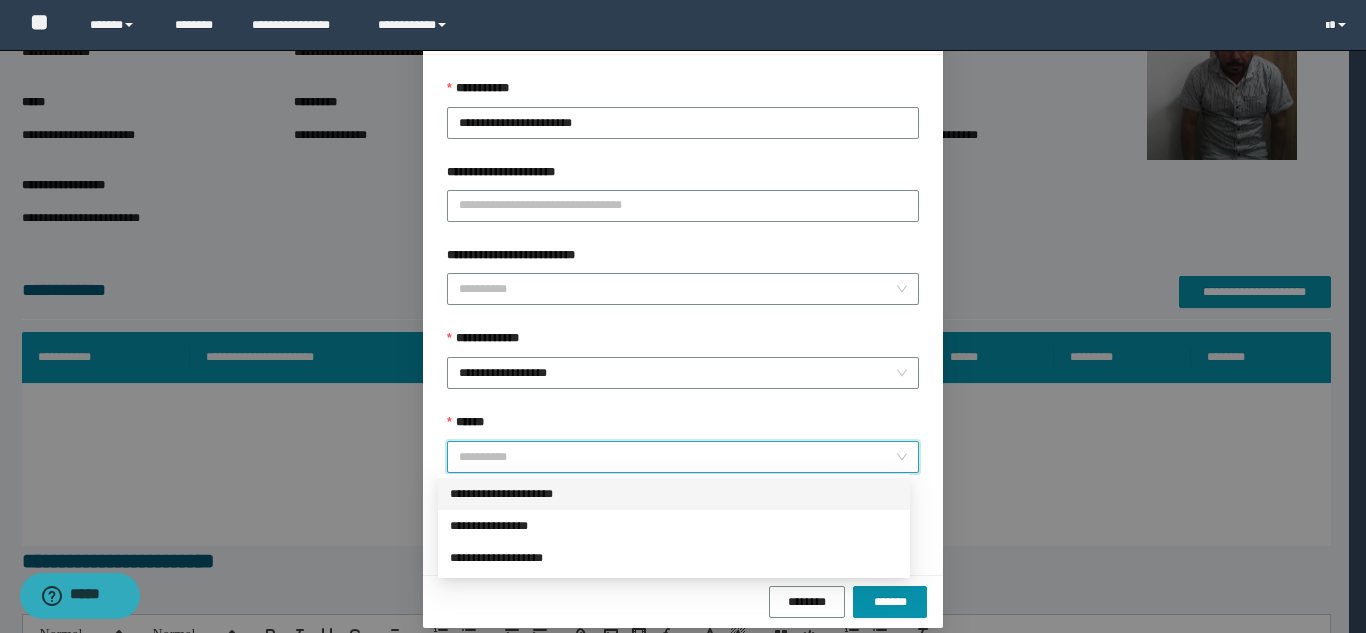 click on "**********" at bounding box center (674, 494) 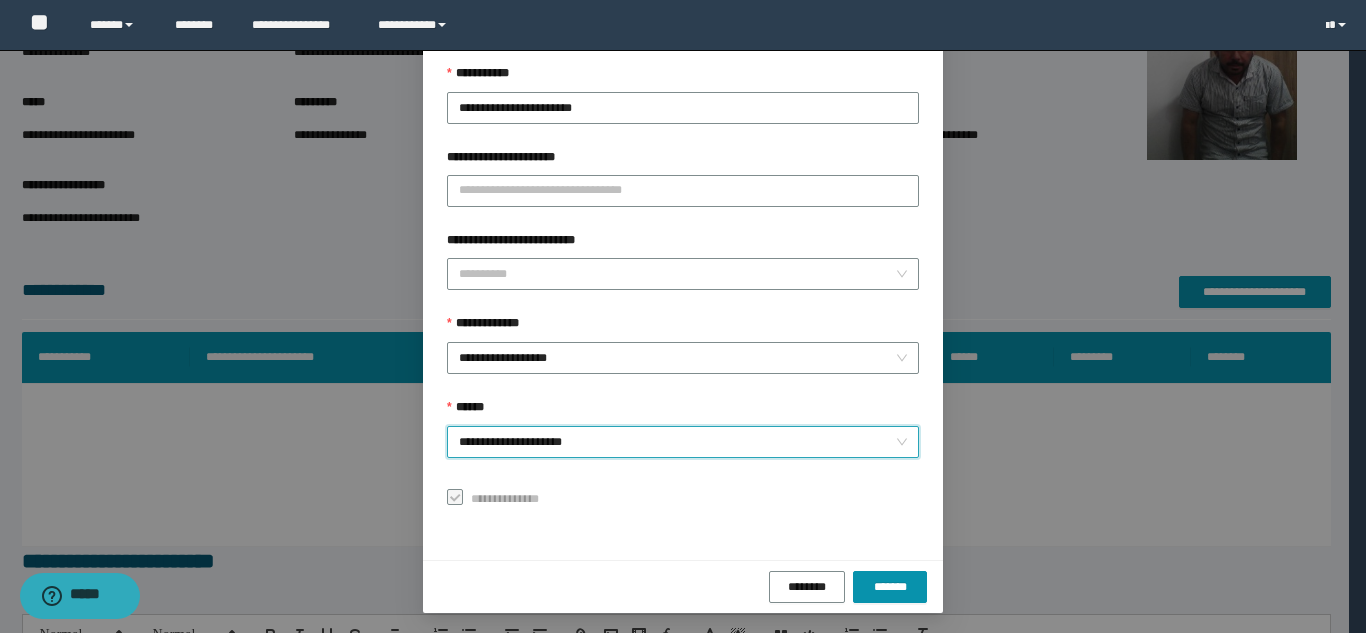 scroll, scrollTop: 119, scrollLeft: 0, axis: vertical 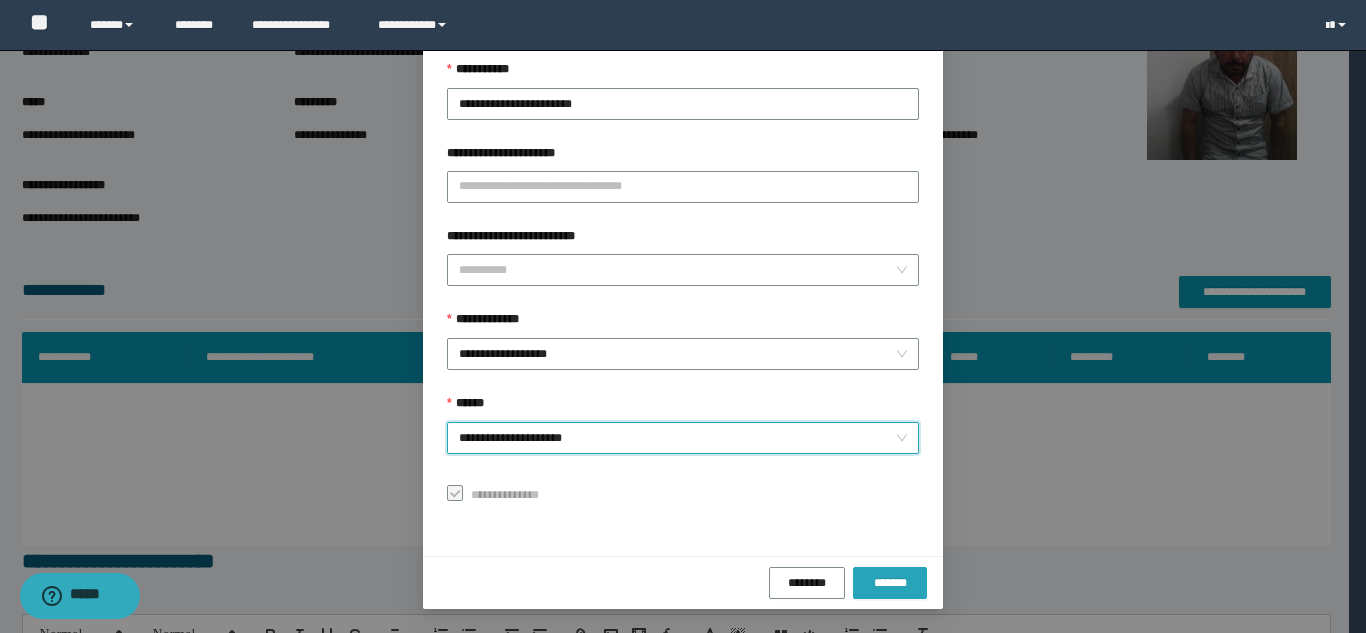 click on "*******" at bounding box center (890, 583) 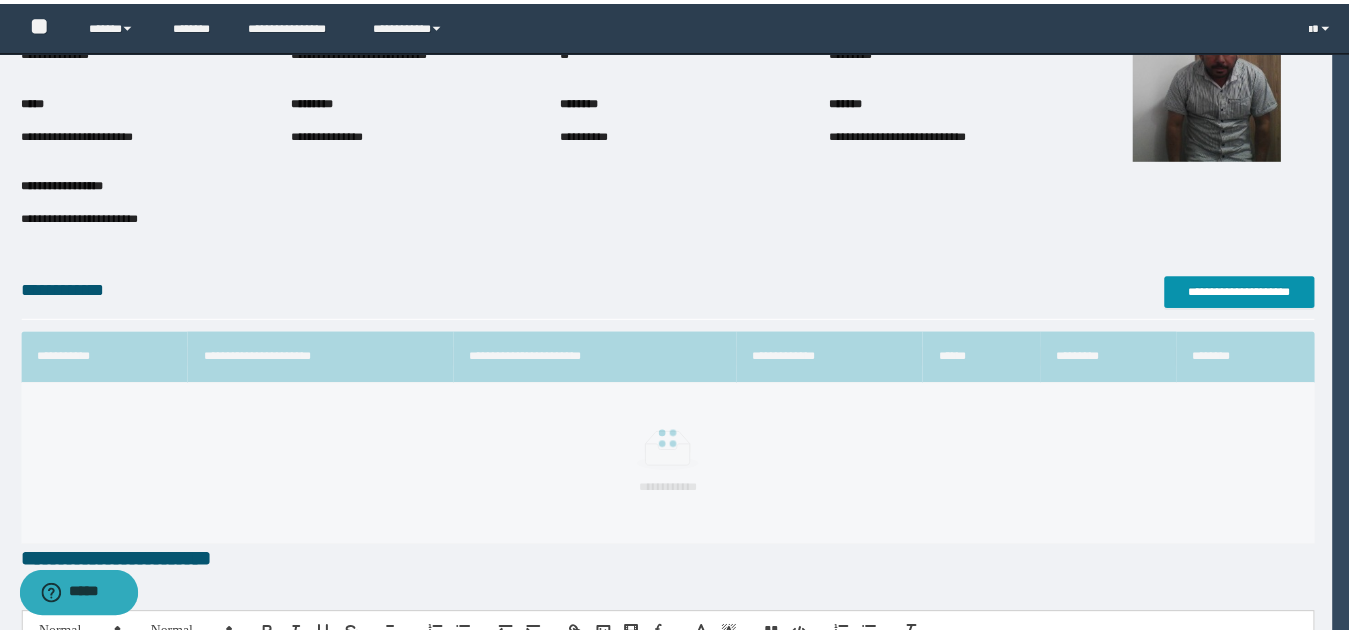 scroll, scrollTop: 72, scrollLeft: 0, axis: vertical 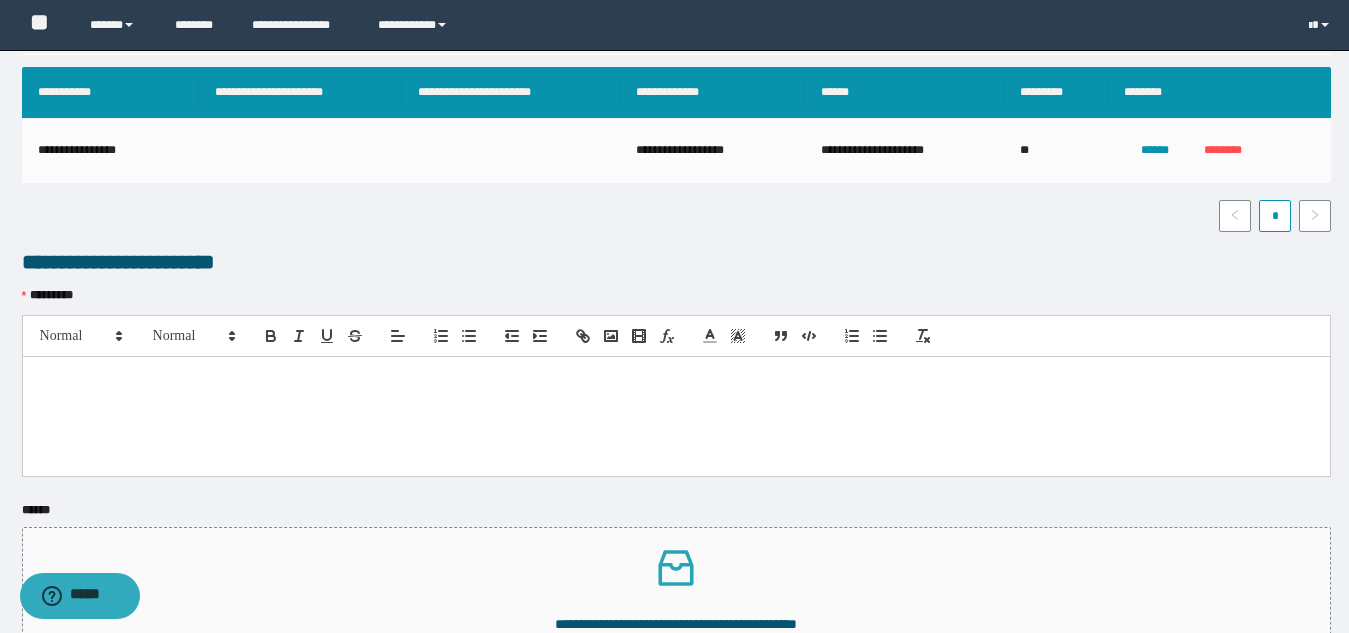 drag, startPoint x: 155, startPoint y: 420, endPoint x: 373, endPoint y: 350, distance: 228.96288 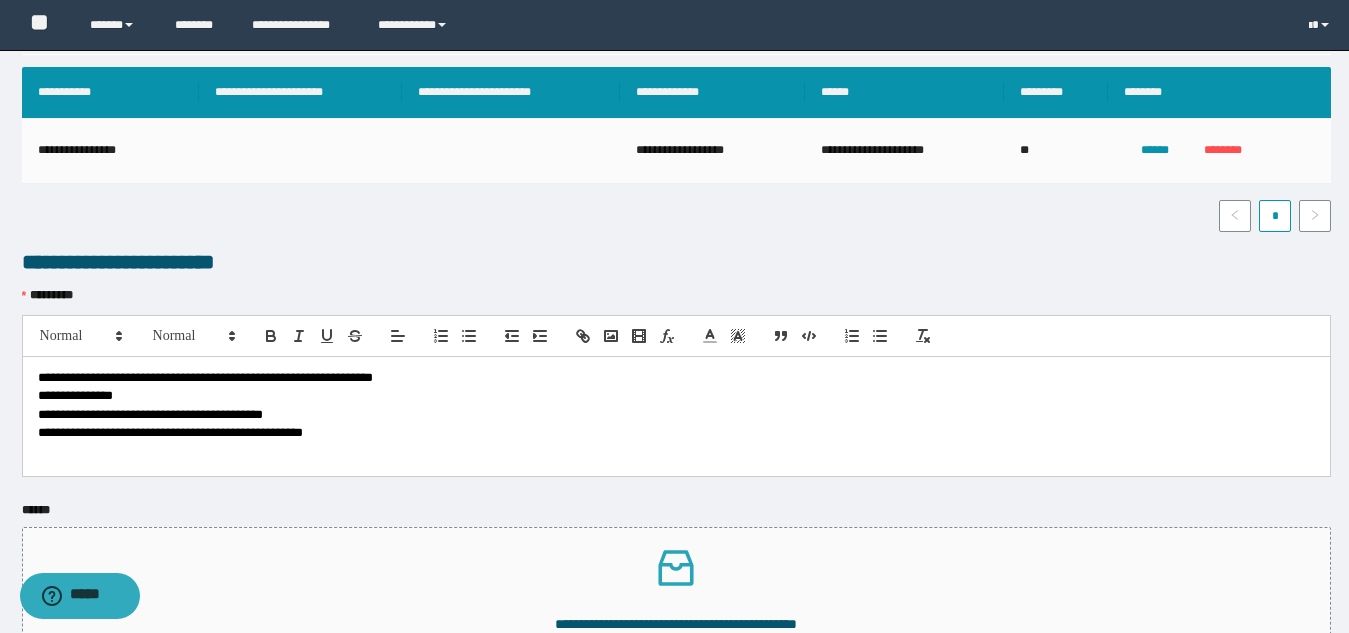 scroll, scrollTop: 0, scrollLeft: 0, axis: both 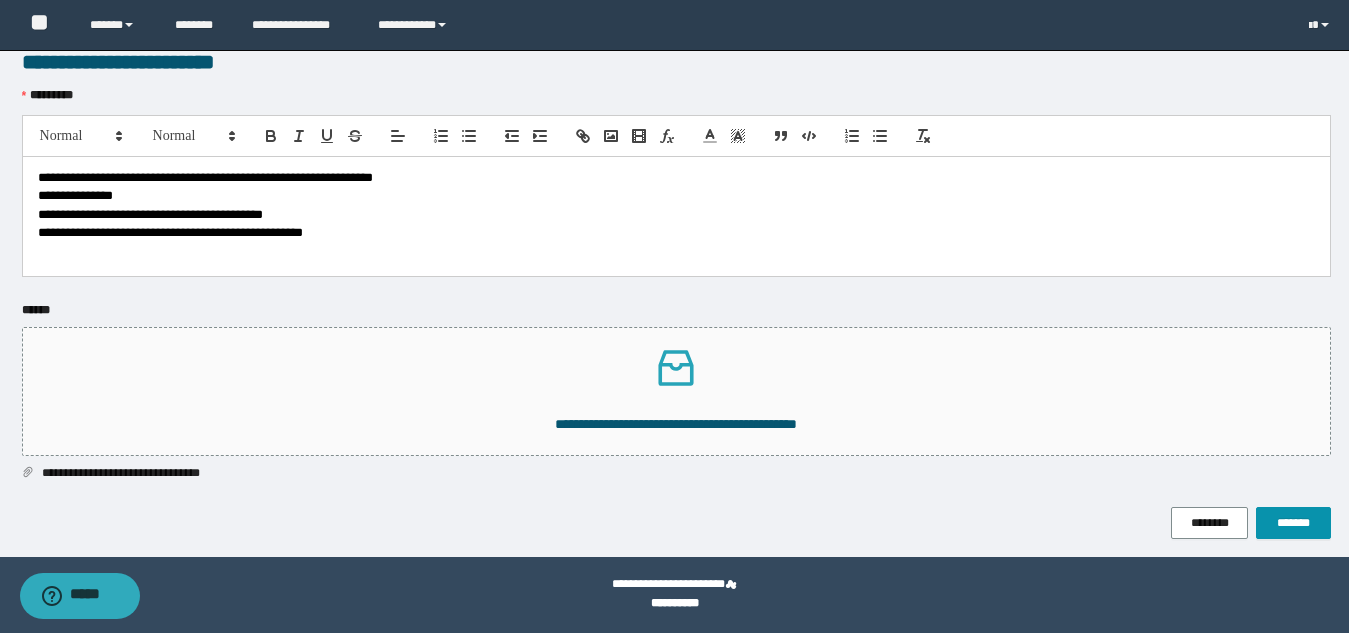 type 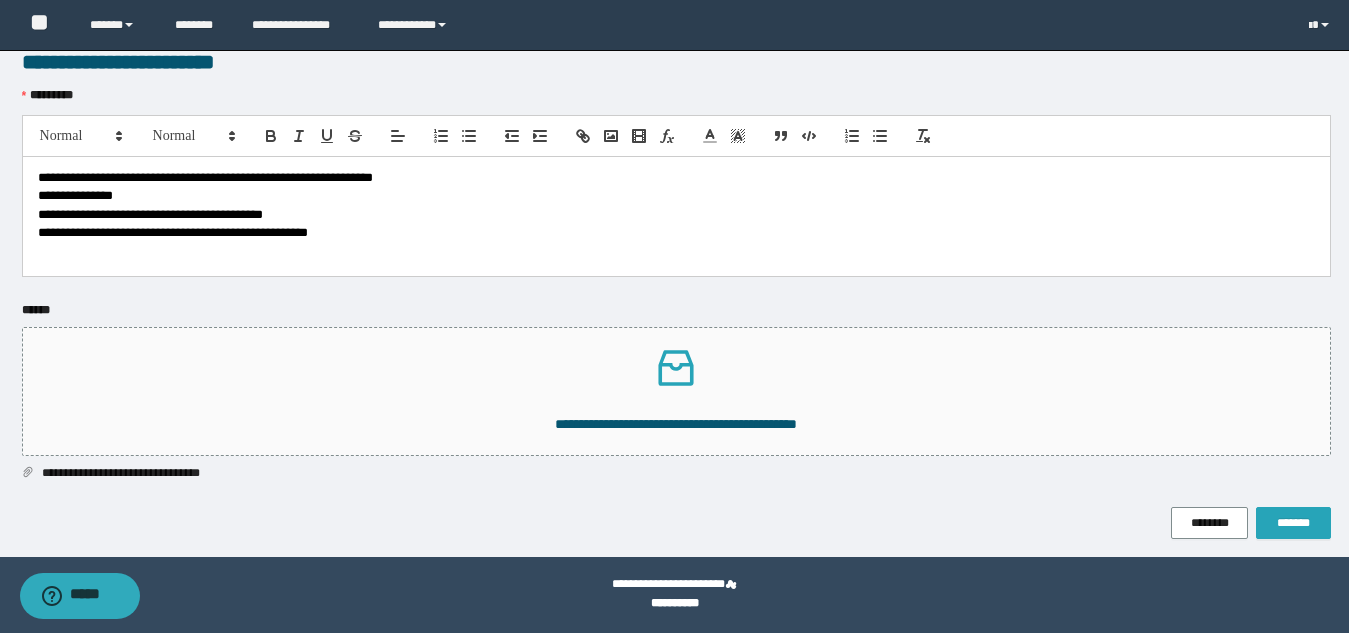 click on "*******" at bounding box center (1293, 523) 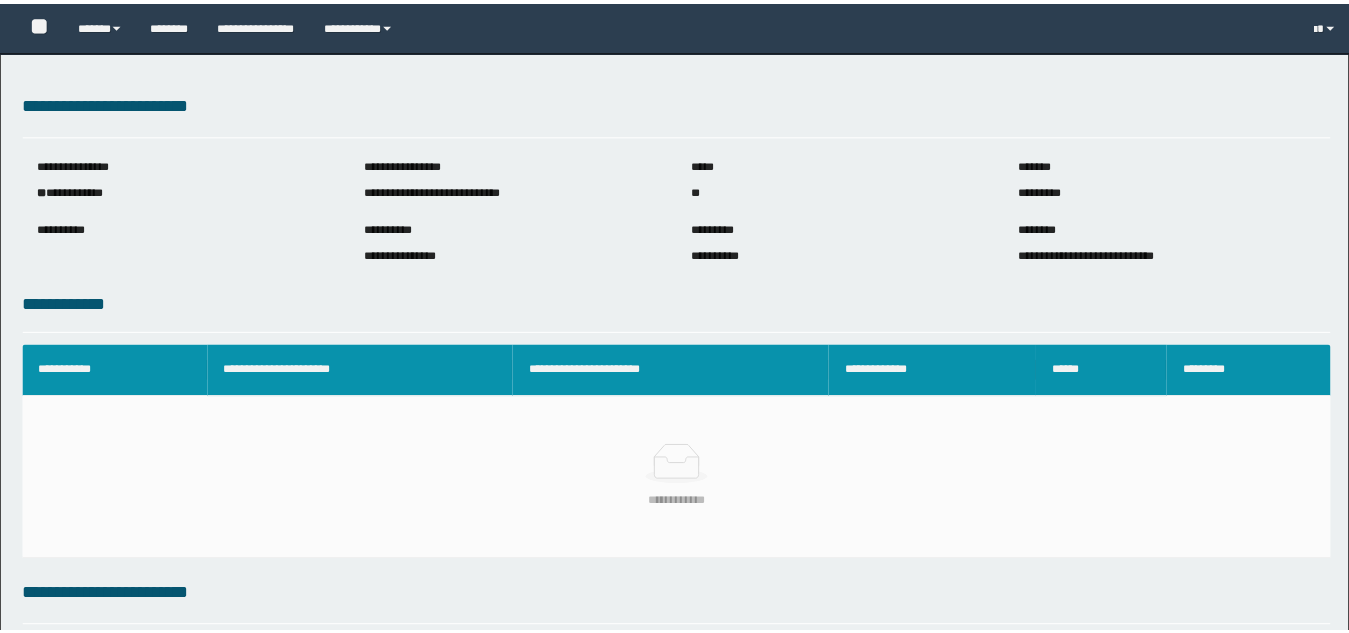 scroll, scrollTop: 0, scrollLeft: 0, axis: both 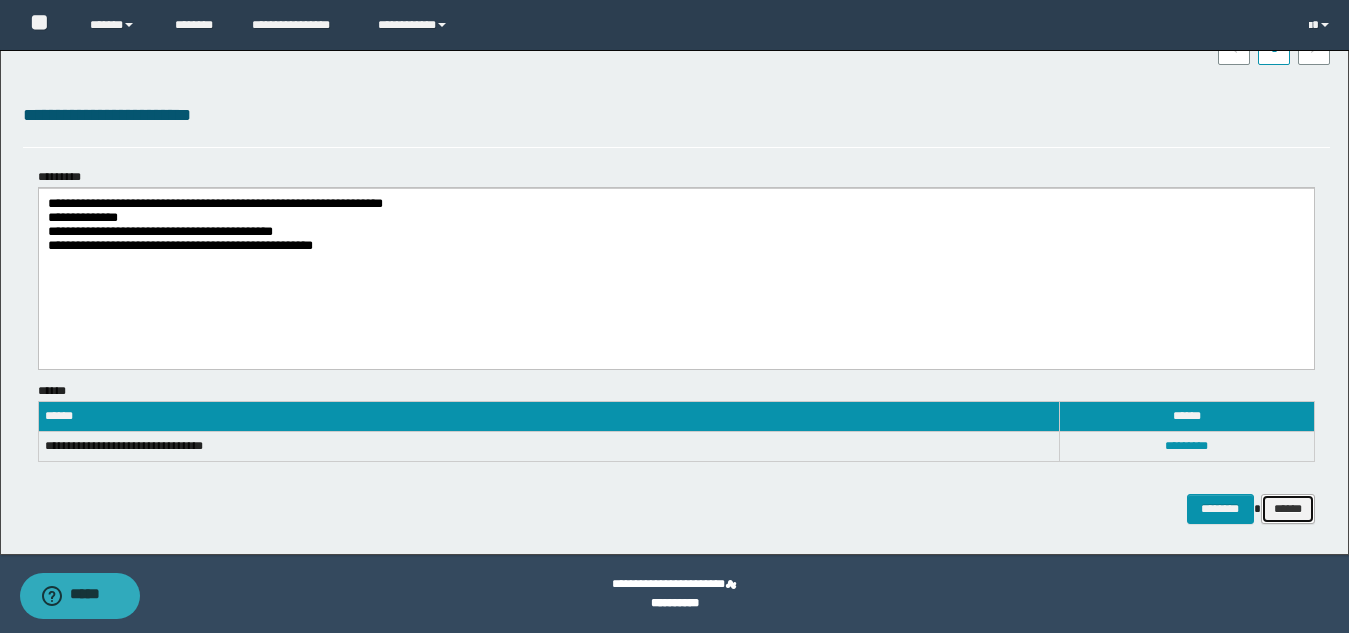 click on "******" at bounding box center [1288, 509] 